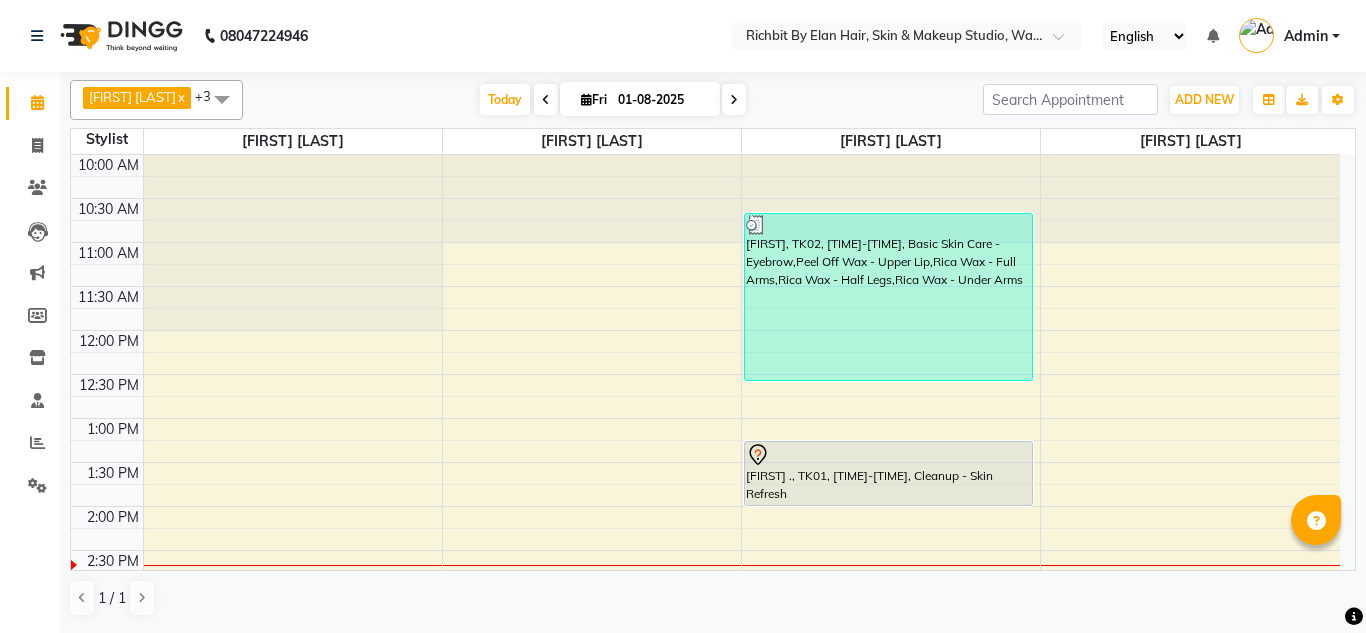 scroll, scrollTop: 0, scrollLeft: 0, axis: both 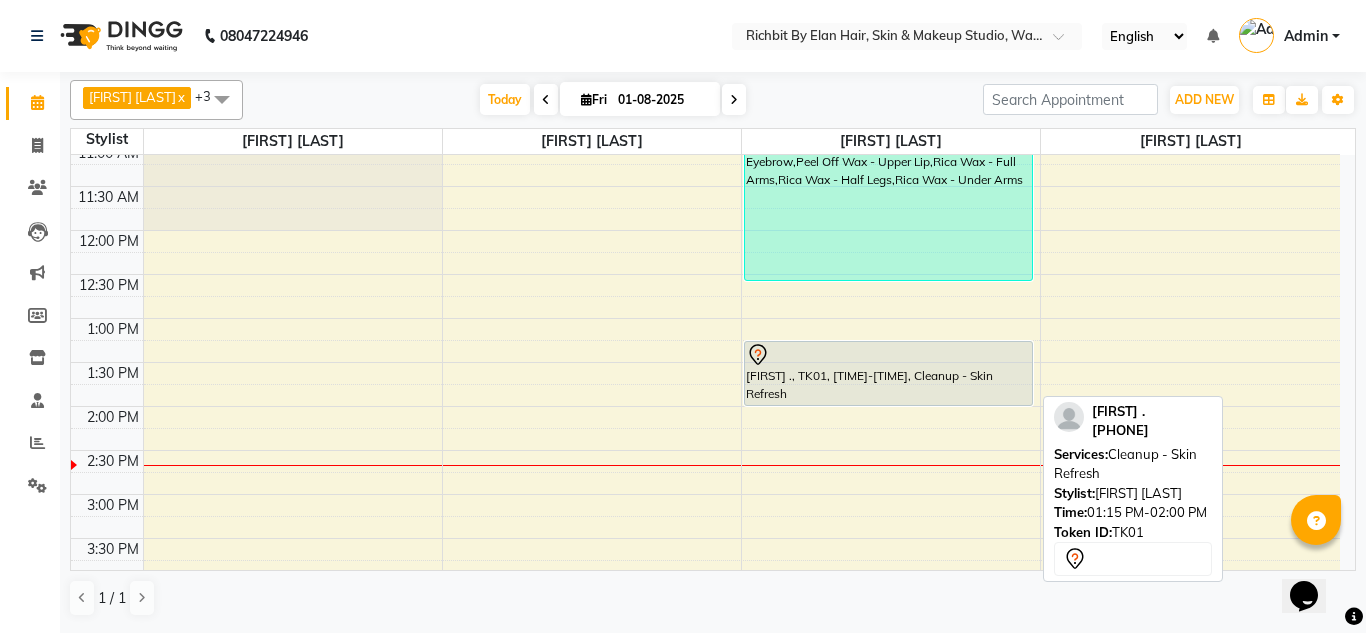 click on "[FIRST] ., TK01, [TIME]-[TIME], Cleanup - Skin Refresh" at bounding box center [888, 373] 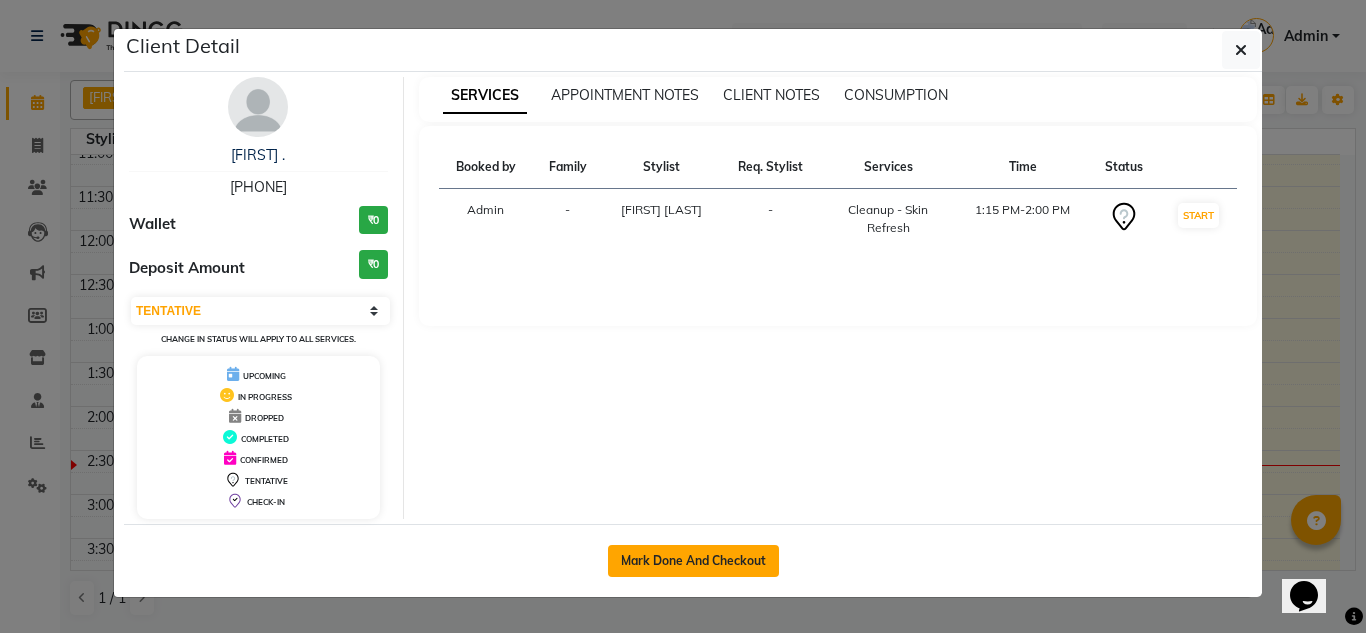click on "Mark Done And Checkout" 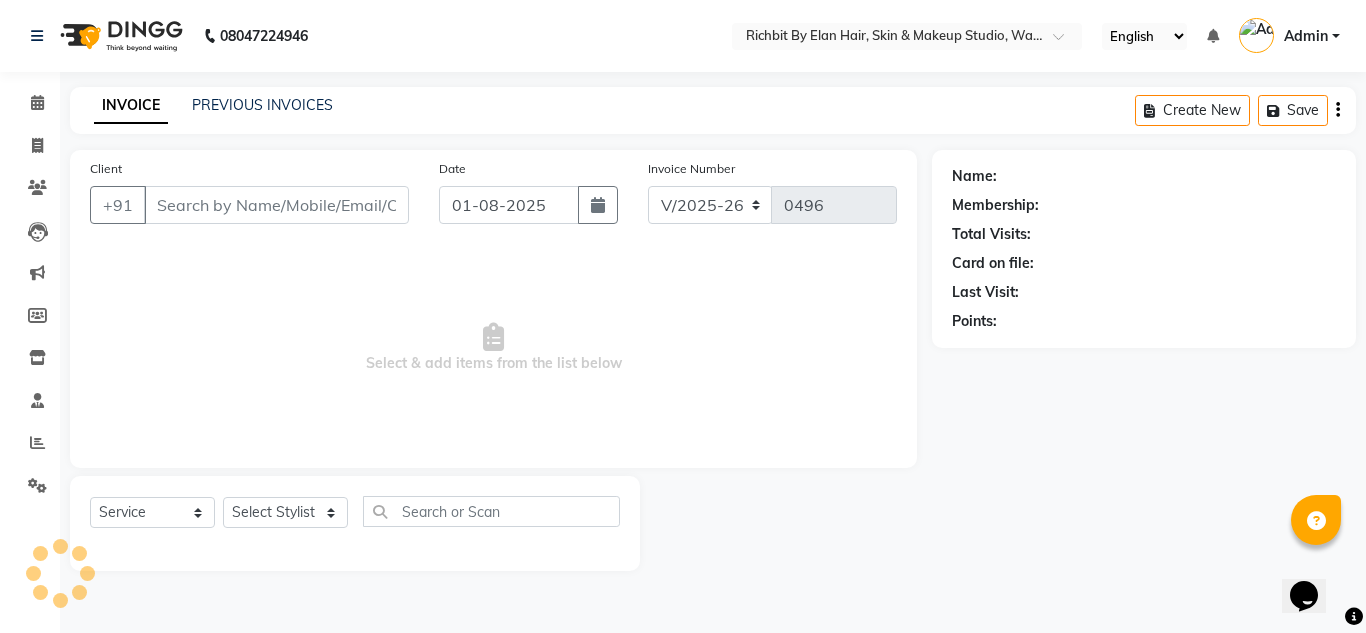 select on "3" 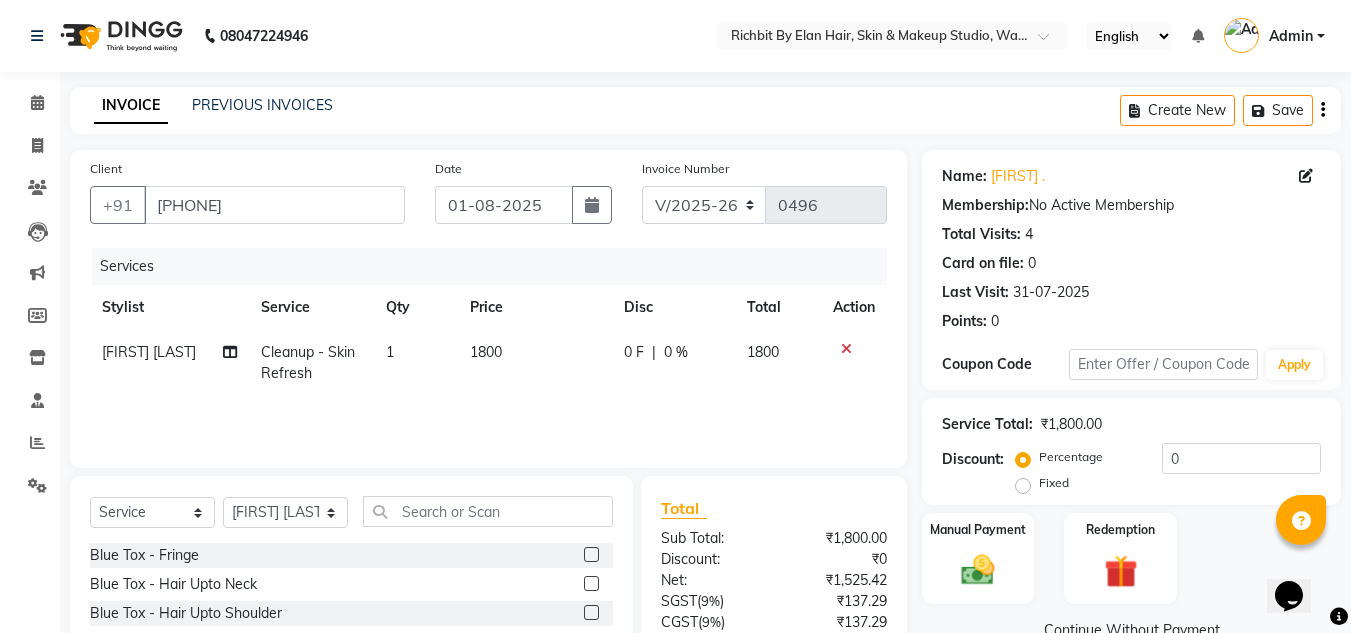 scroll, scrollTop: 100, scrollLeft: 0, axis: vertical 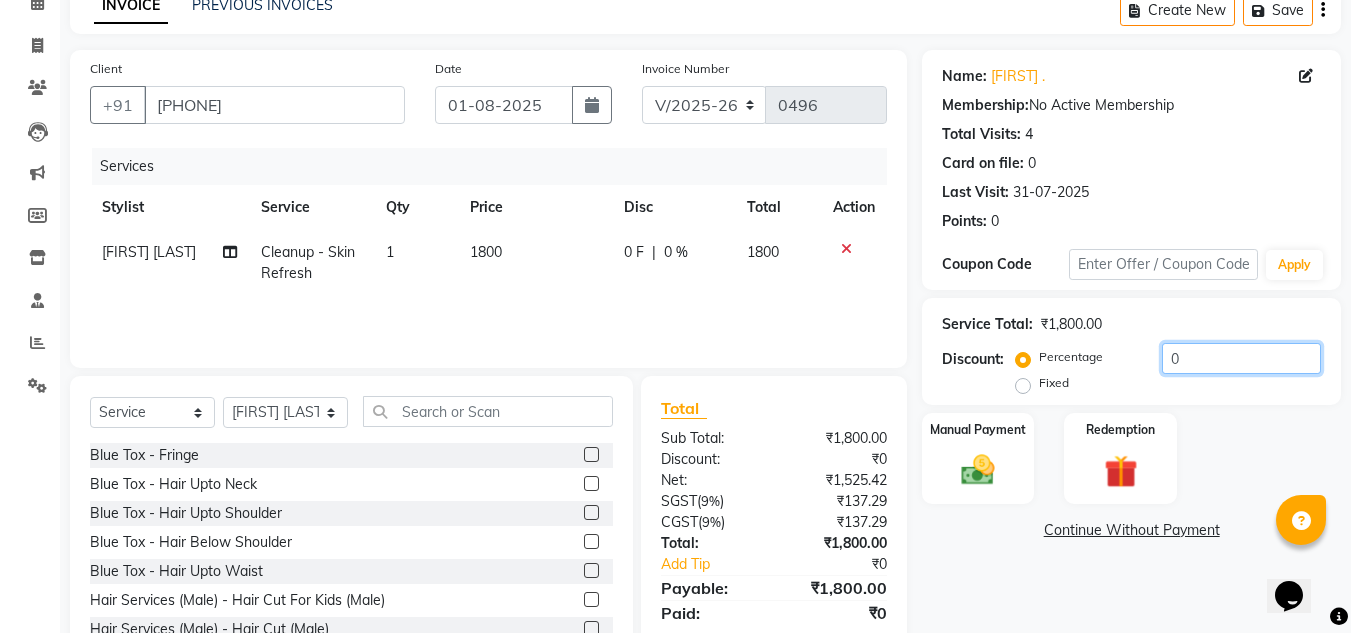 click on "0" 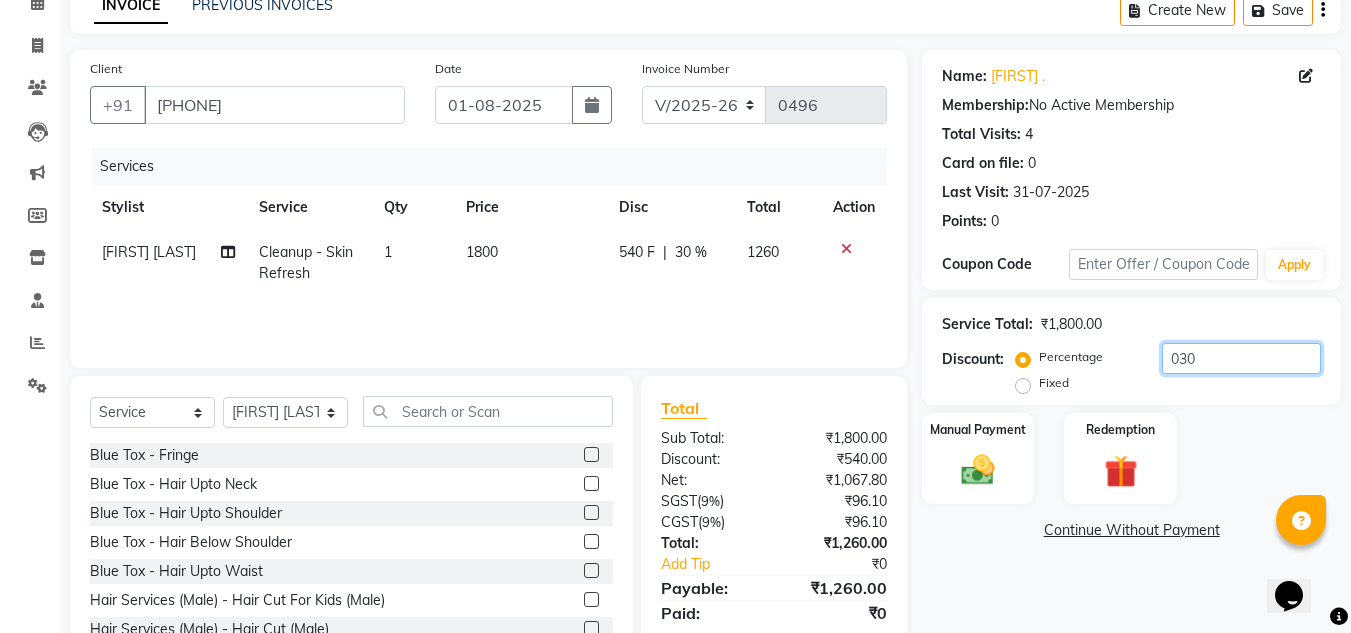 type on "030" 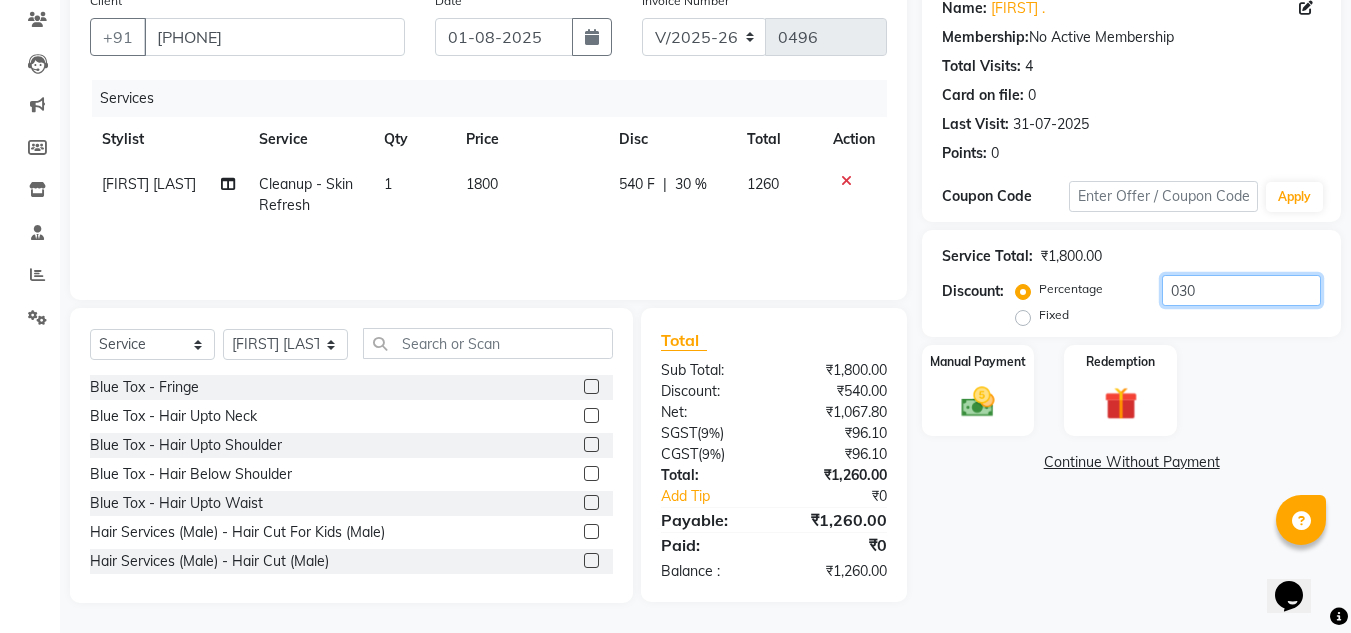 scroll, scrollTop: 0, scrollLeft: 0, axis: both 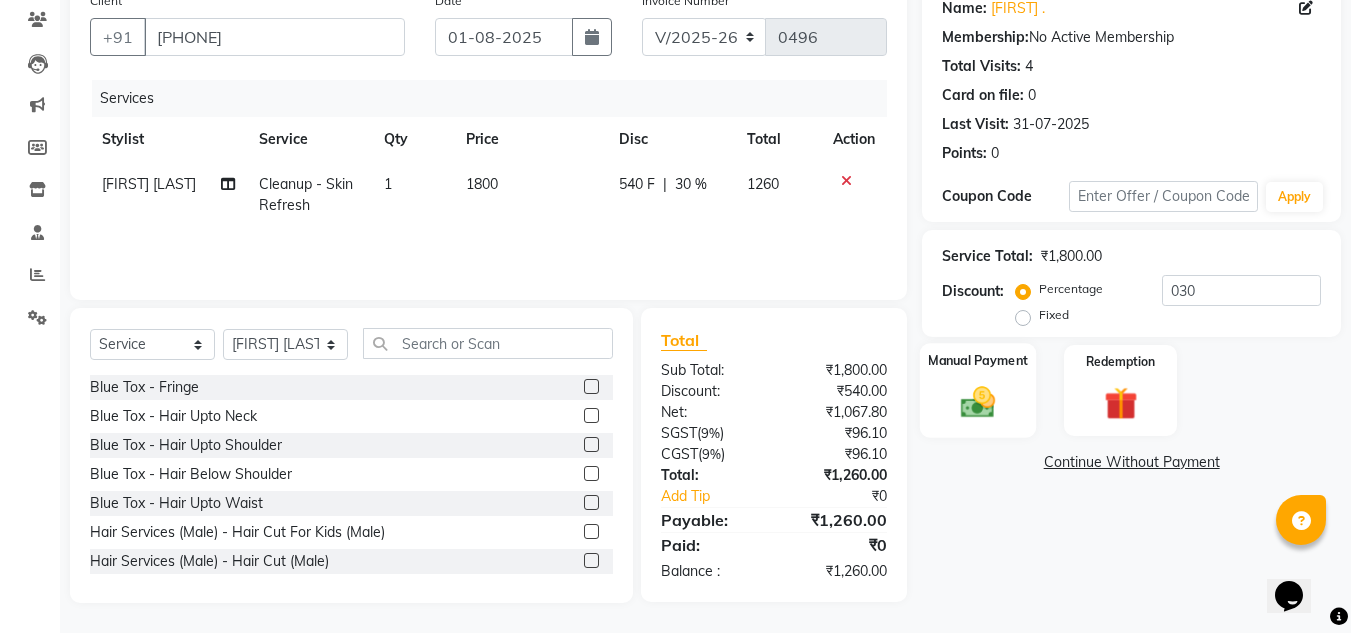 click 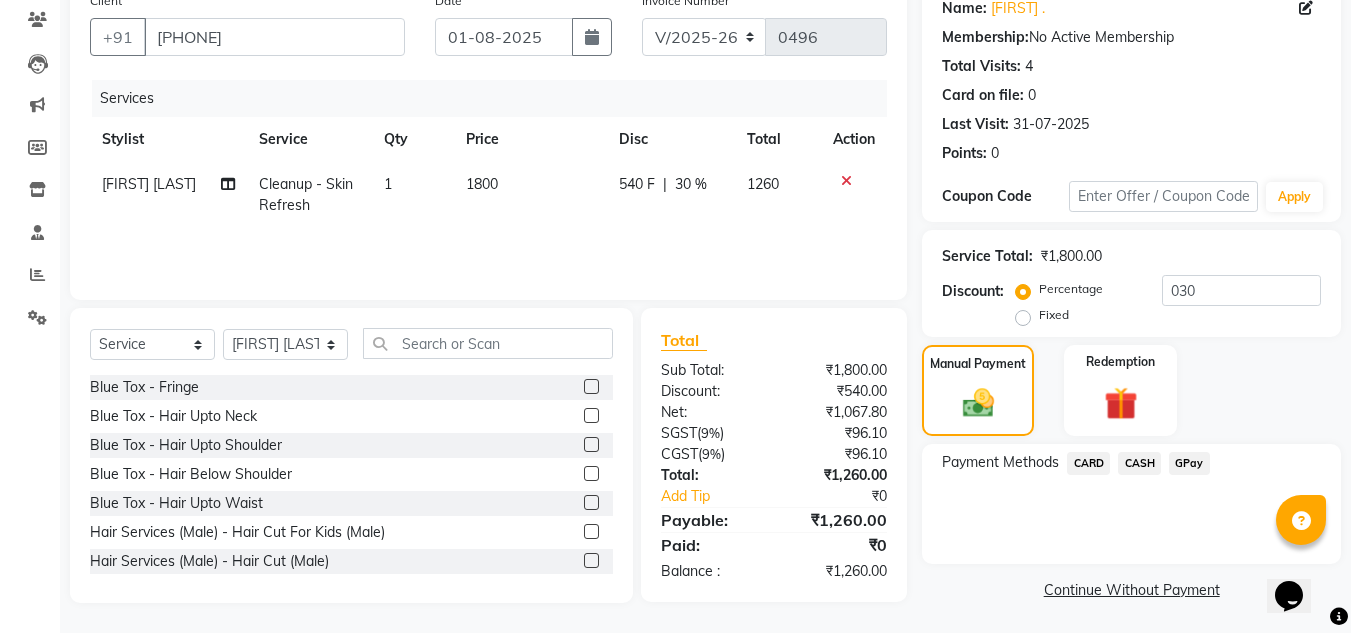 click on "GPay" 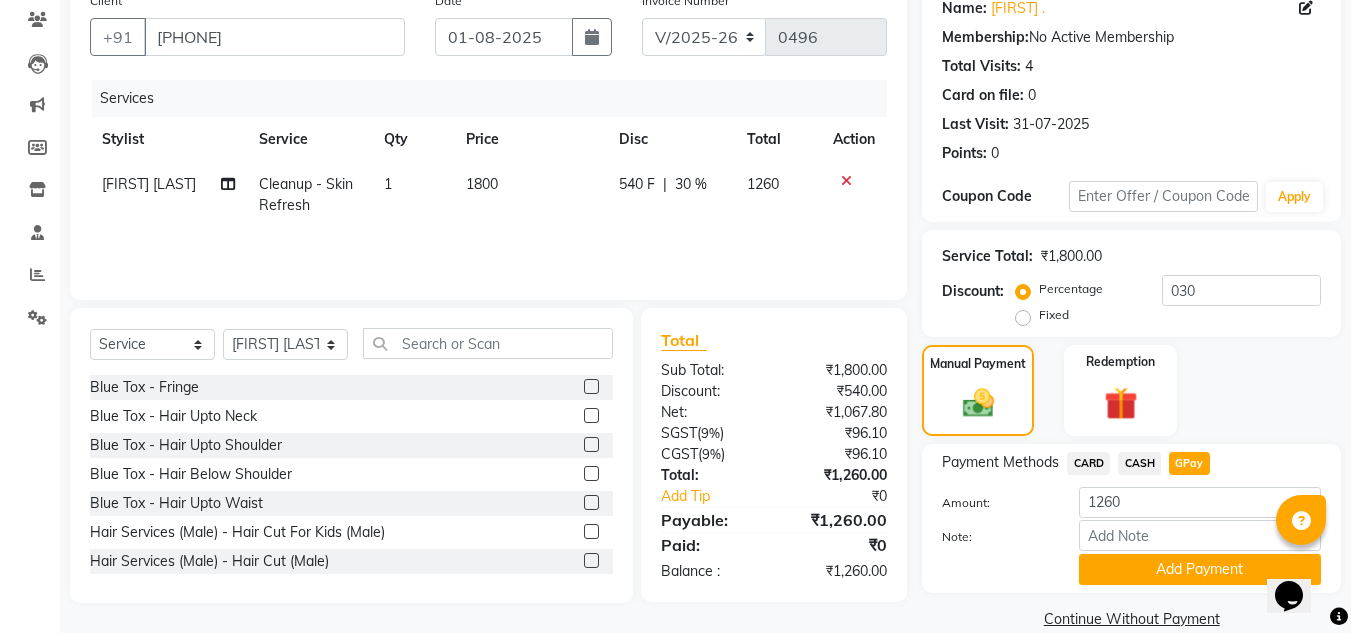 scroll, scrollTop: 199, scrollLeft: 0, axis: vertical 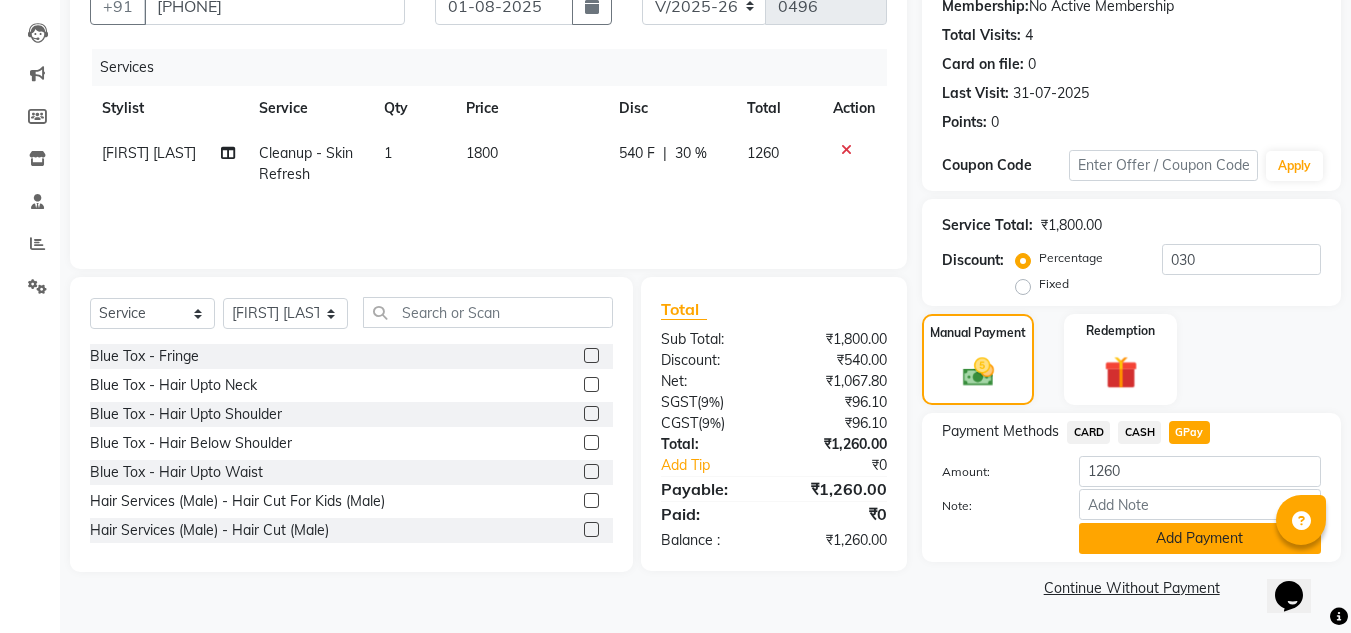 click on "Add Payment" 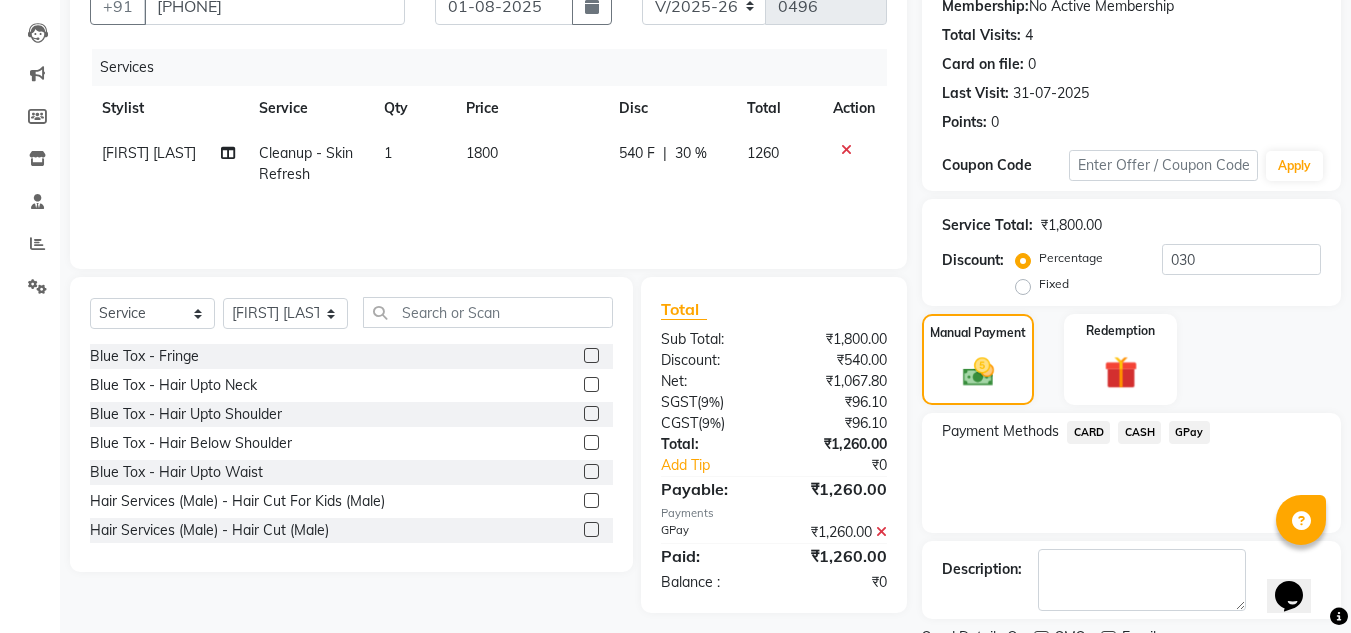 scroll, scrollTop: 283, scrollLeft: 0, axis: vertical 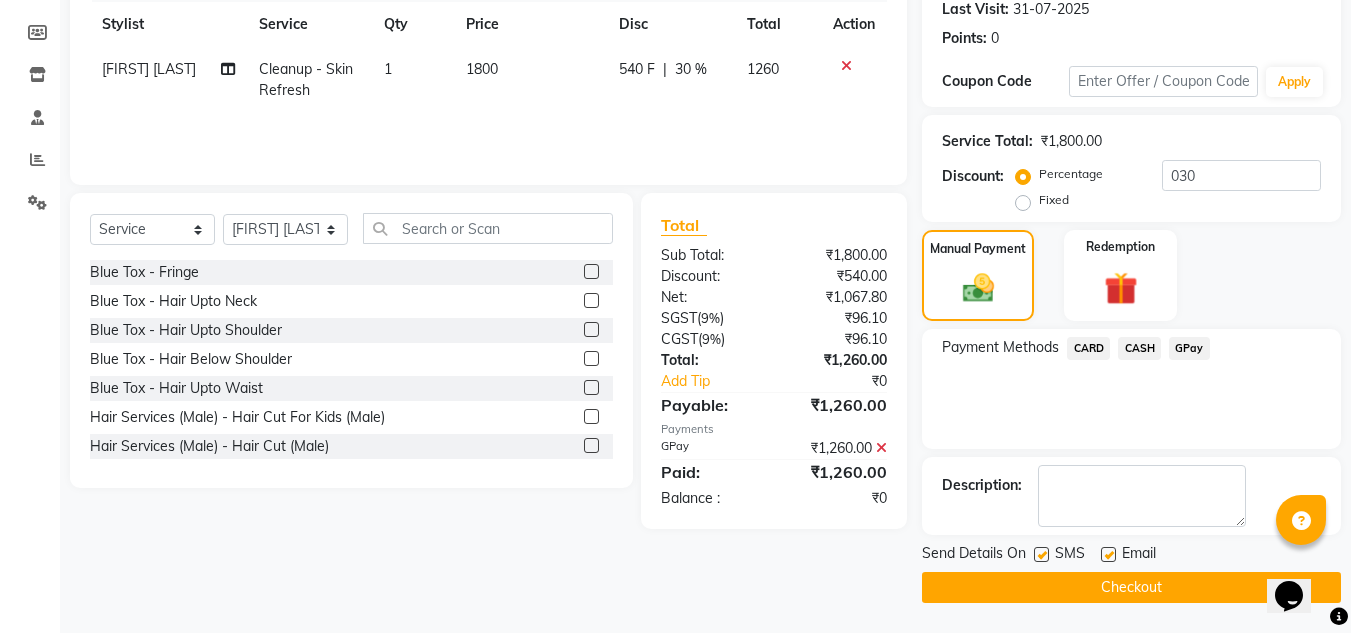 click on "Checkout" 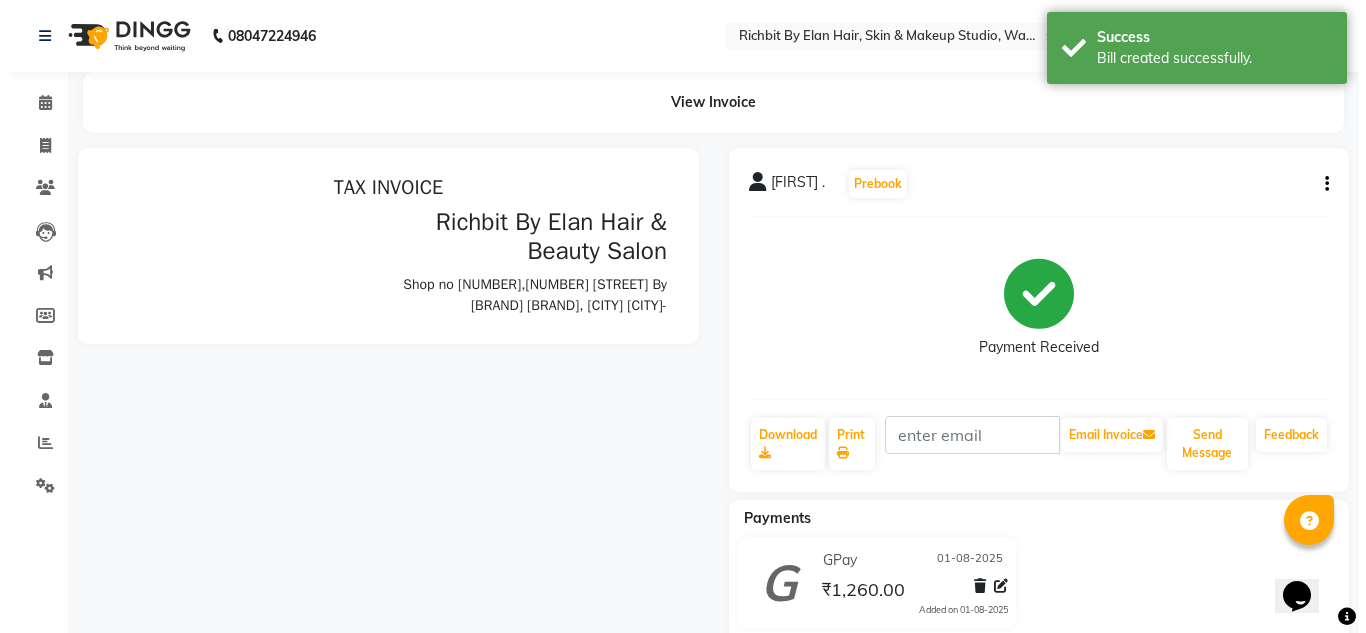 scroll, scrollTop: 0, scrollLeft: 0, axis: both 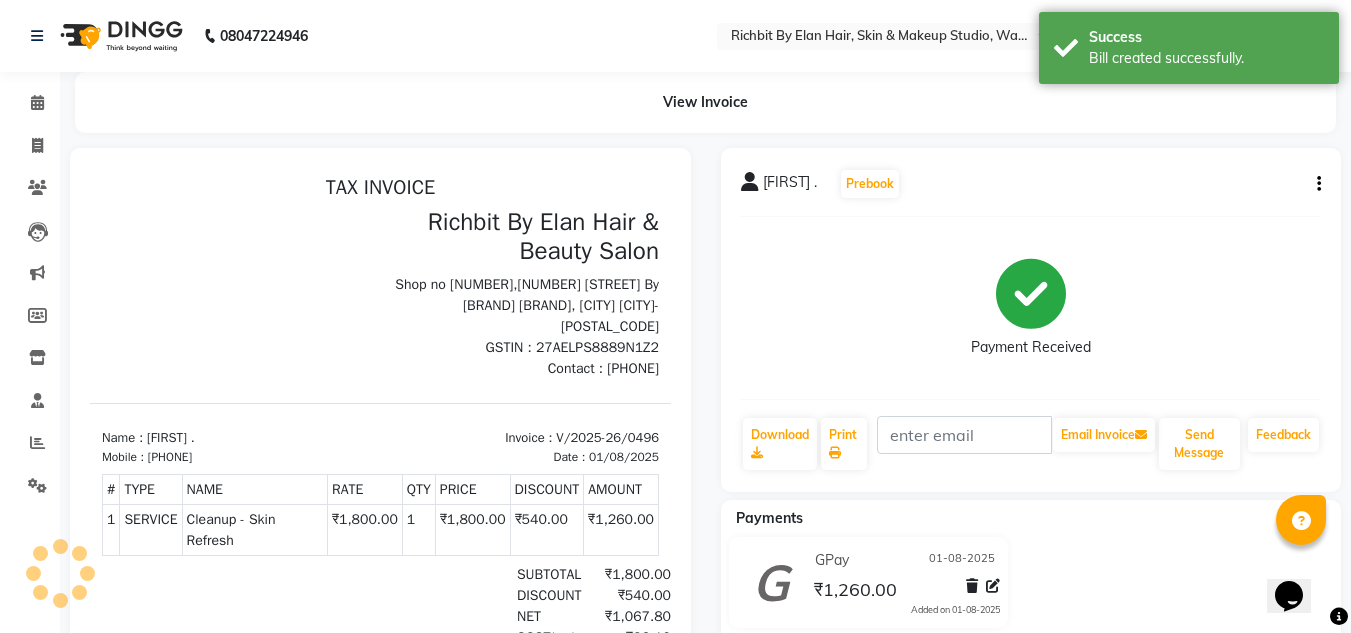 click on "Send Message" 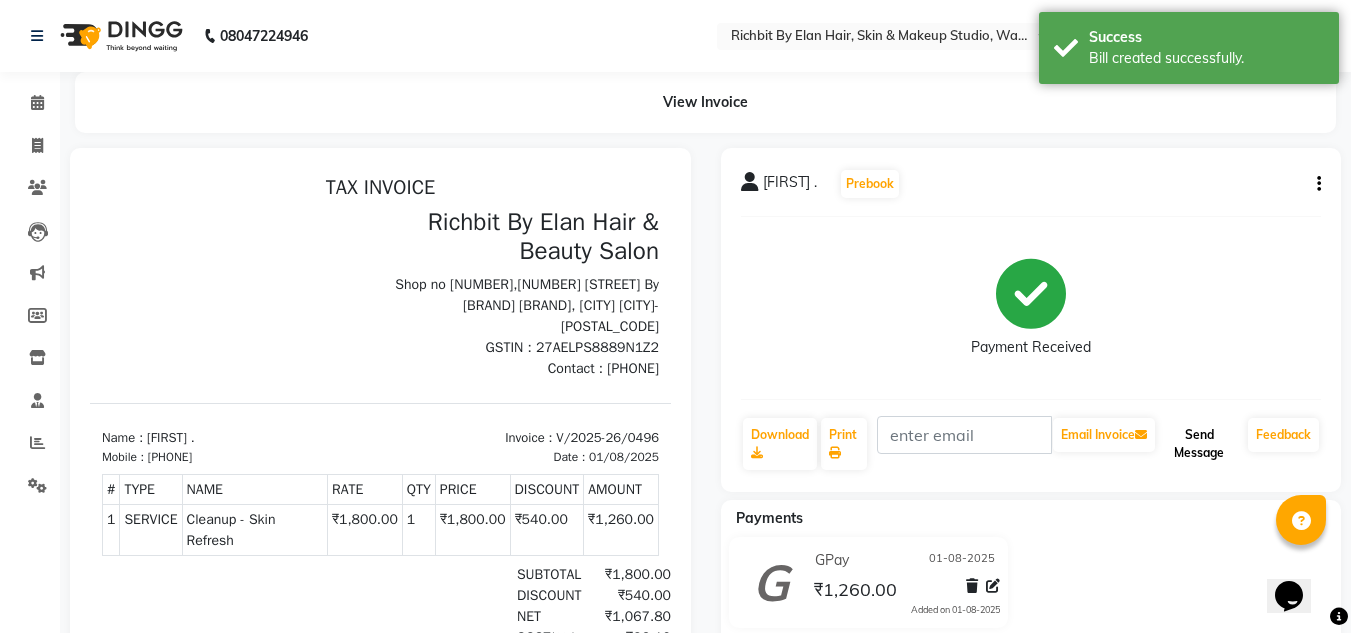 click on "Send Message" 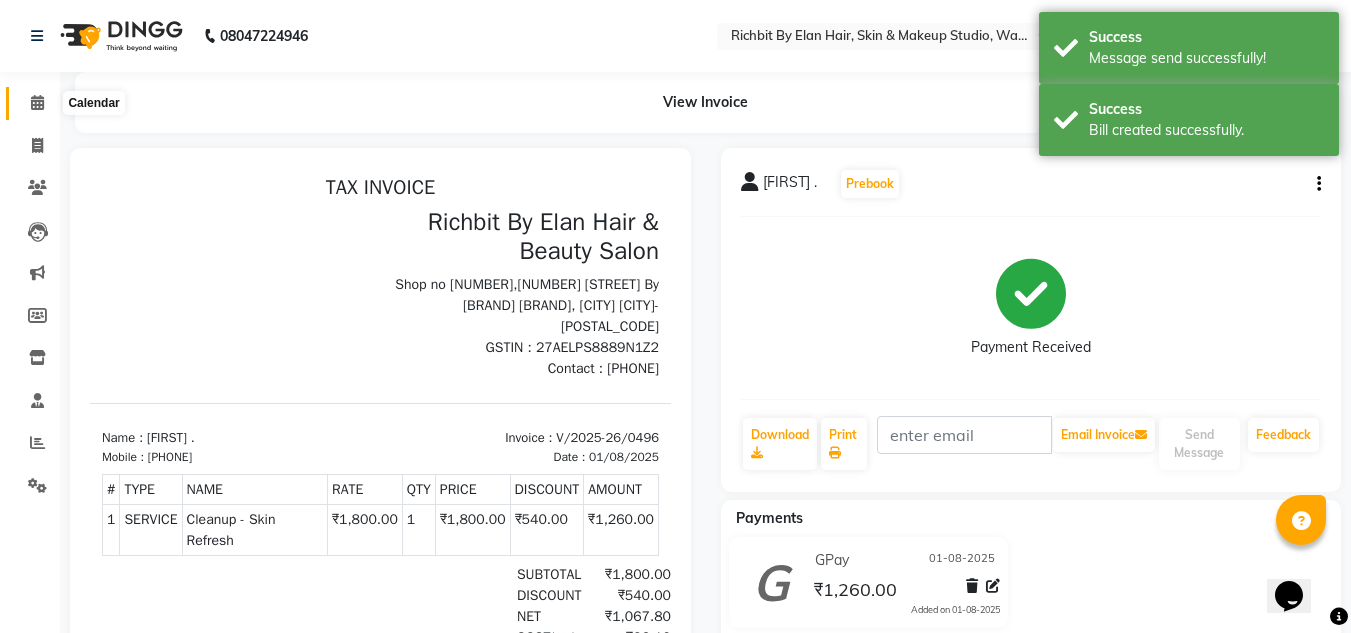 click 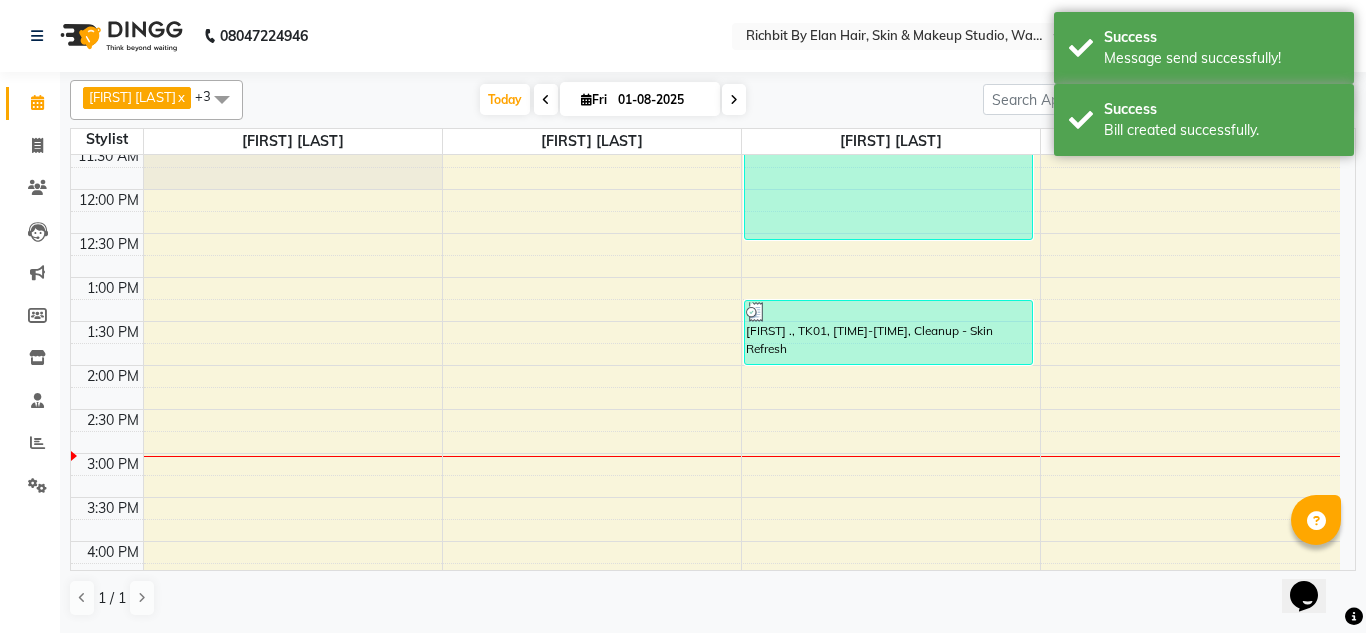 scroll, scrollTop: 41, scrollLeft: 0, axis: vertical 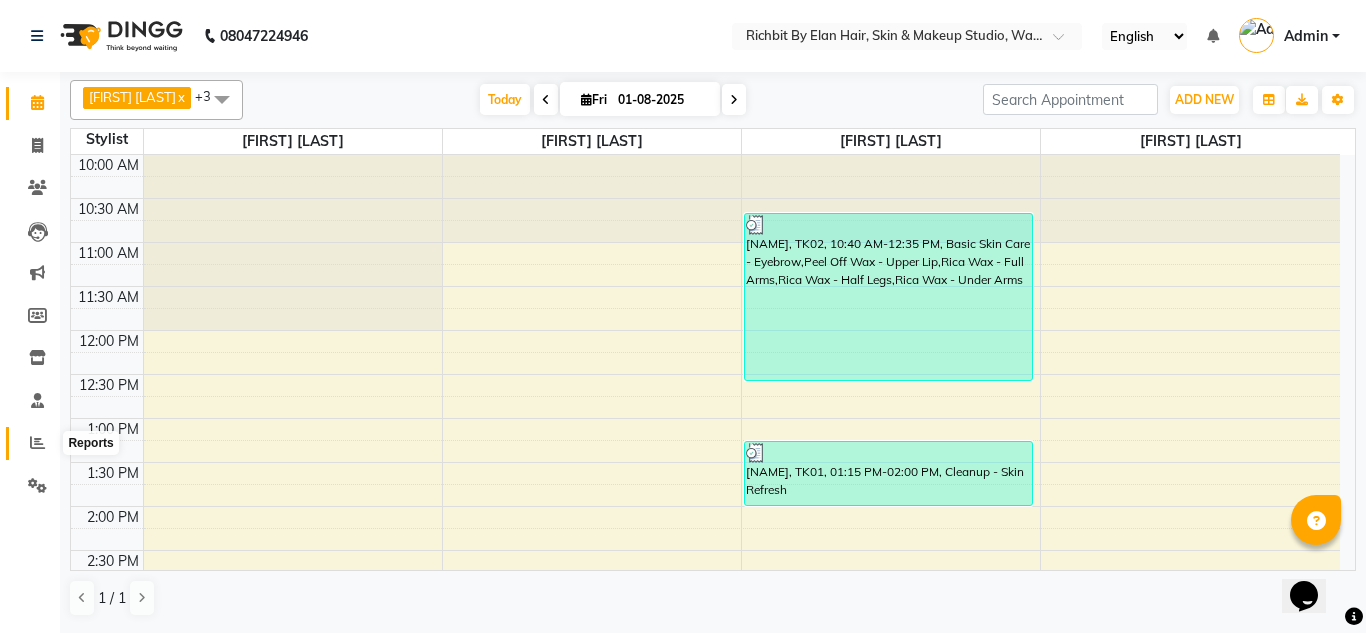click 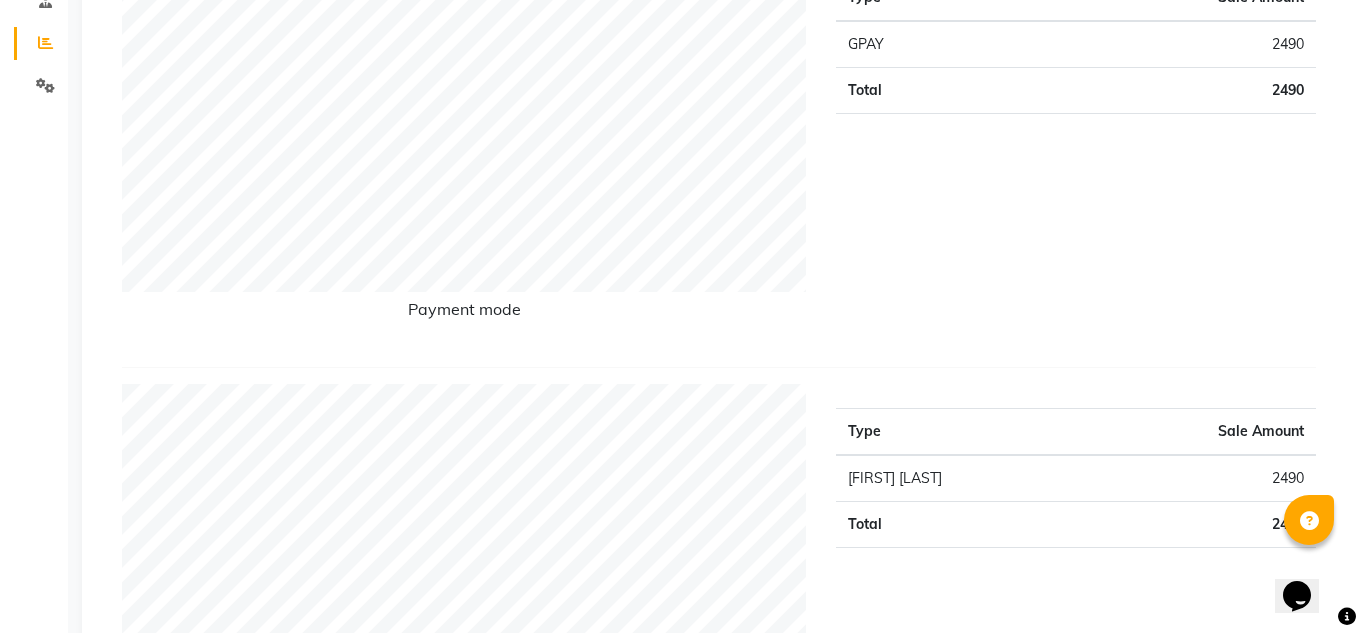 scroll, scrollTop: 0, scrollLeft: 0, axis: both 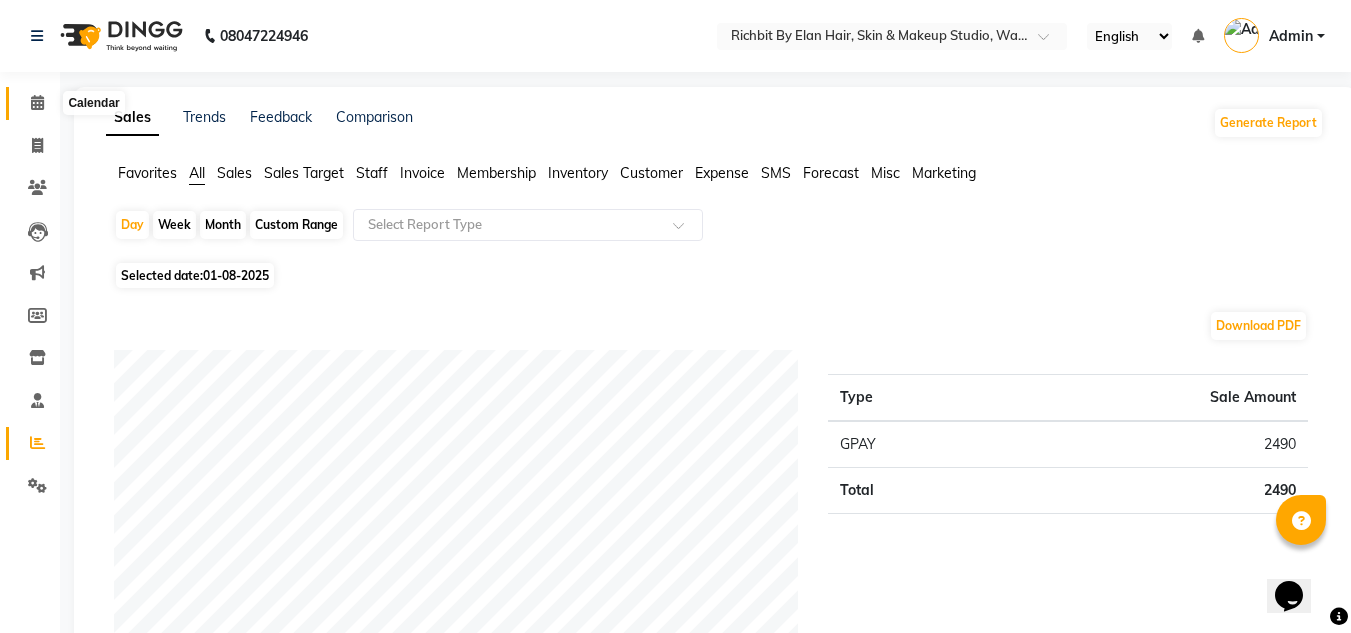 click 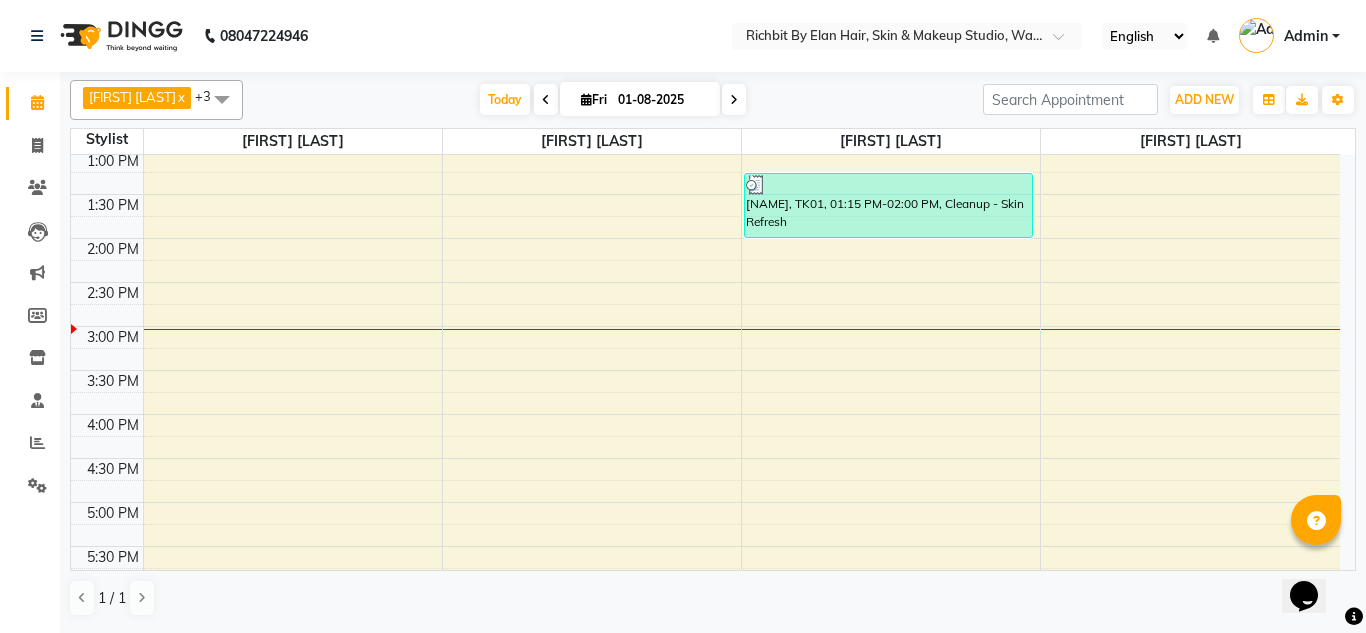 scroll, scrollTop: 300, scrollLeft: 0, axis: vertical 